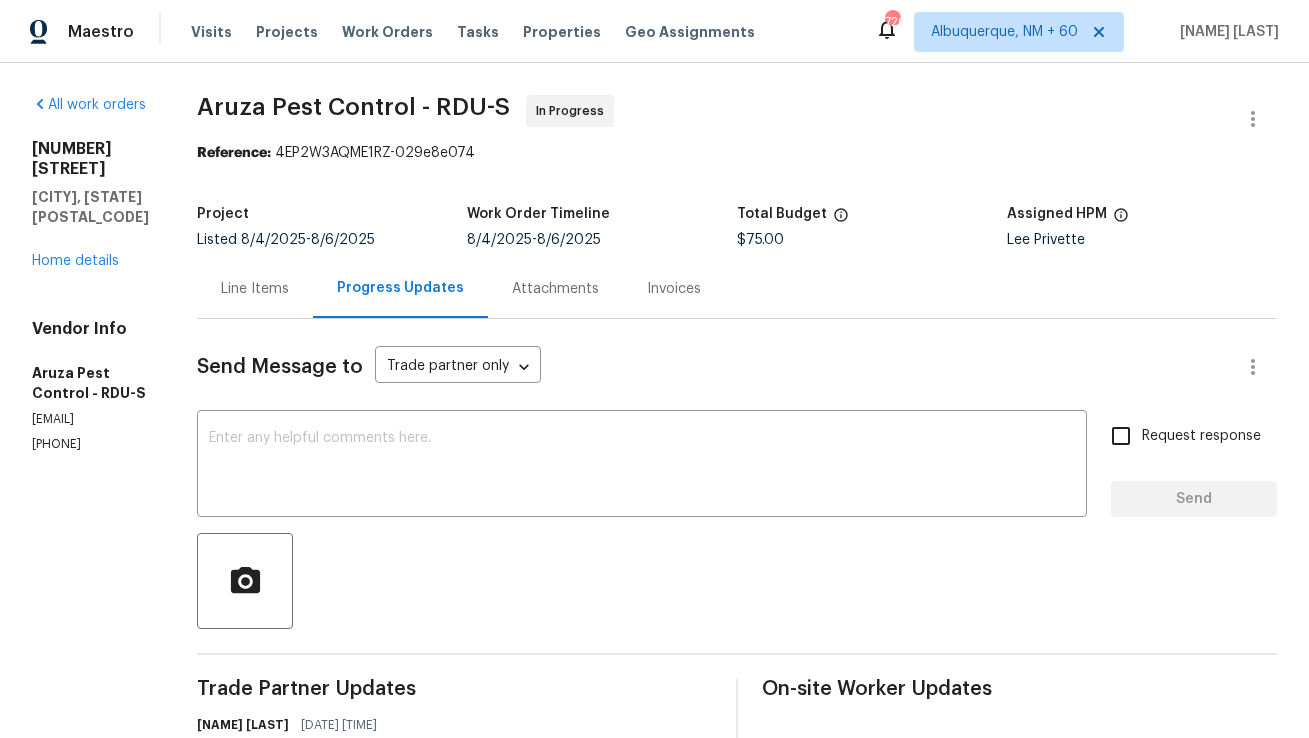 scroll, scrollTop: 0, scrollLeft: 0, axis: both 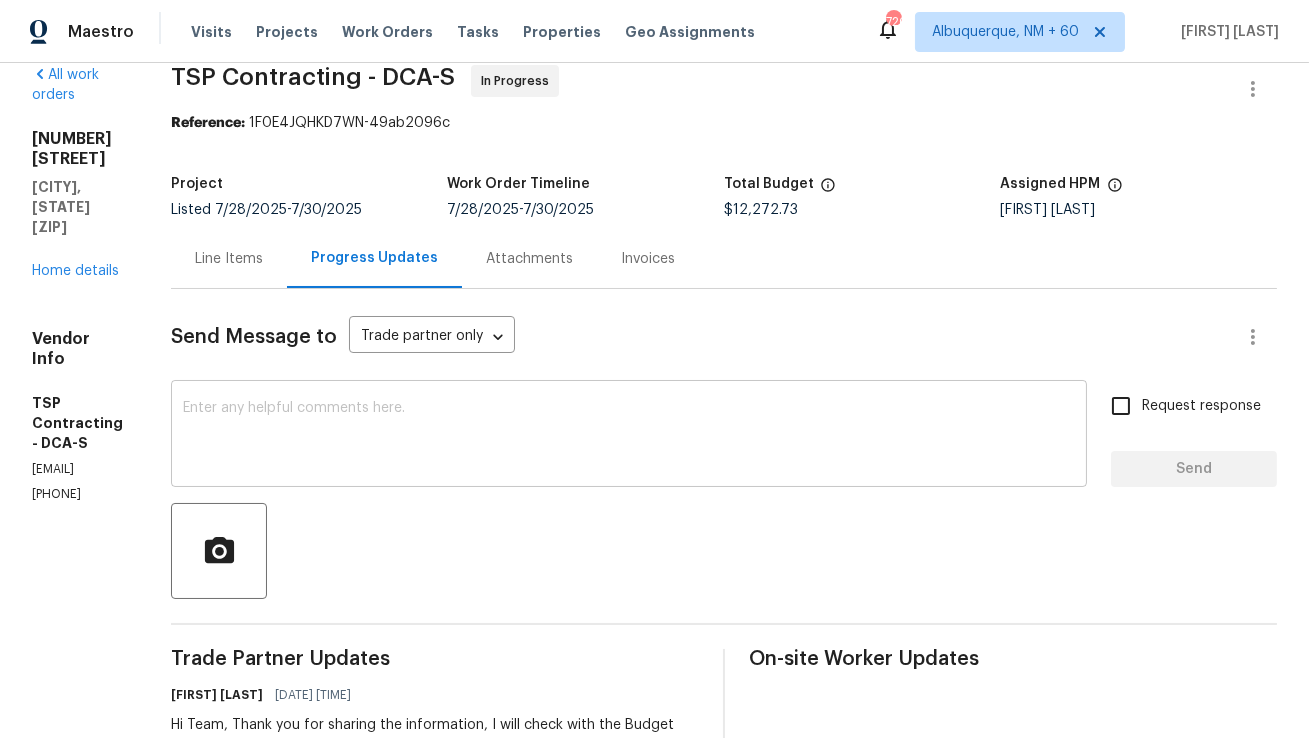 click at bounding box center [629, 436] 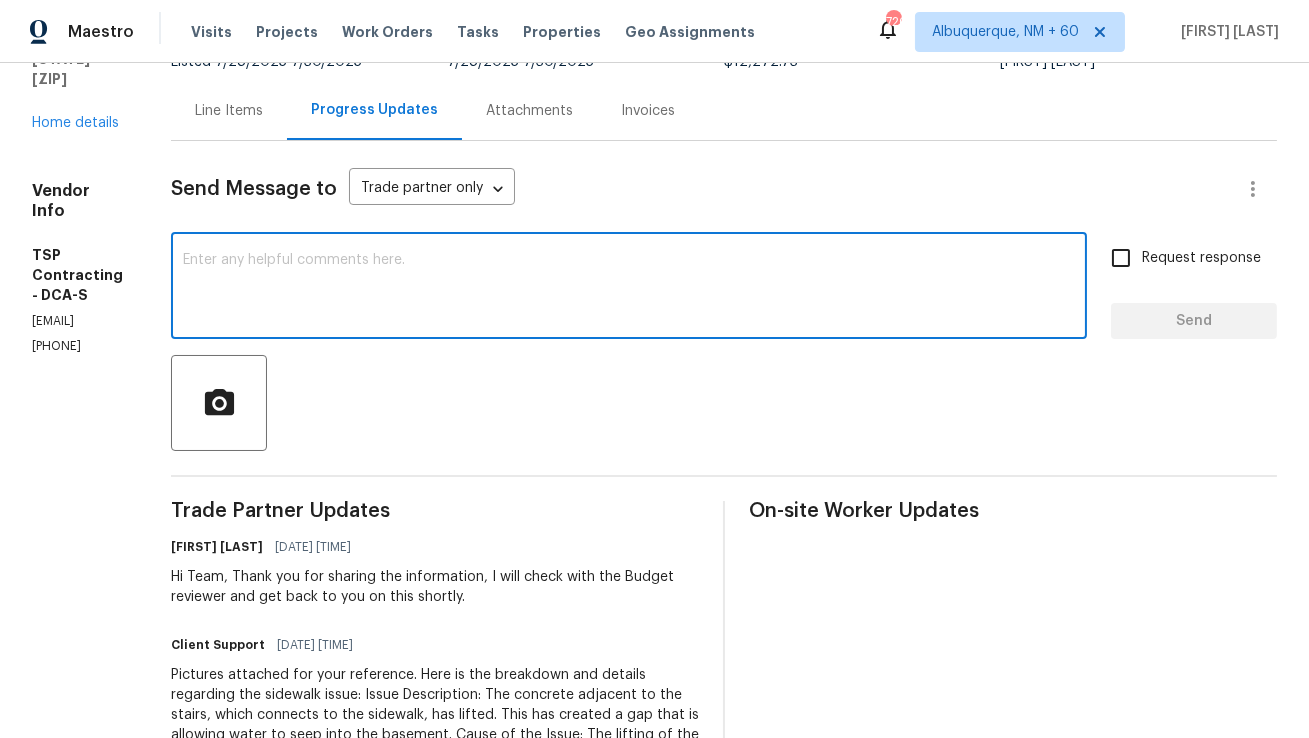scroll, scrollTop: 180, scrollLeft: 0, axis: vertical 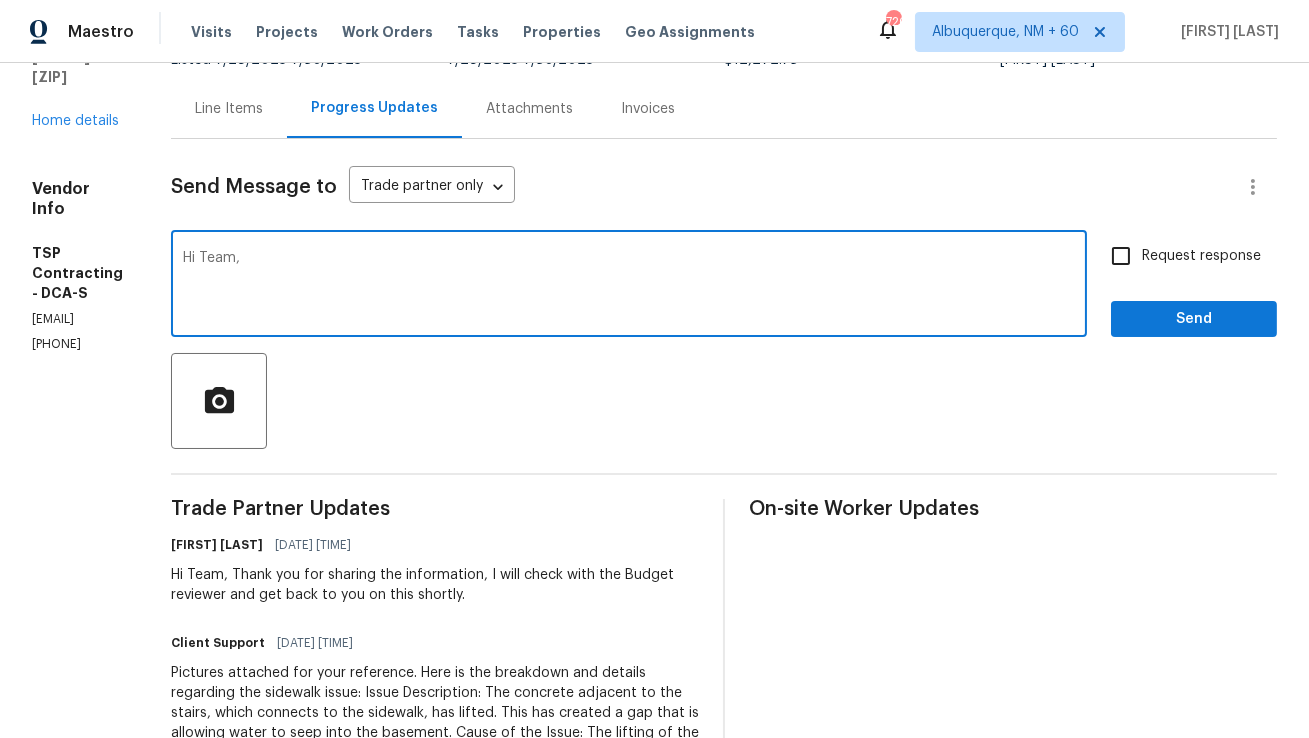 paste on "there is a more cost effective way to seal the gap under the sidewalk. Backfill with gravel, concrete, etc." 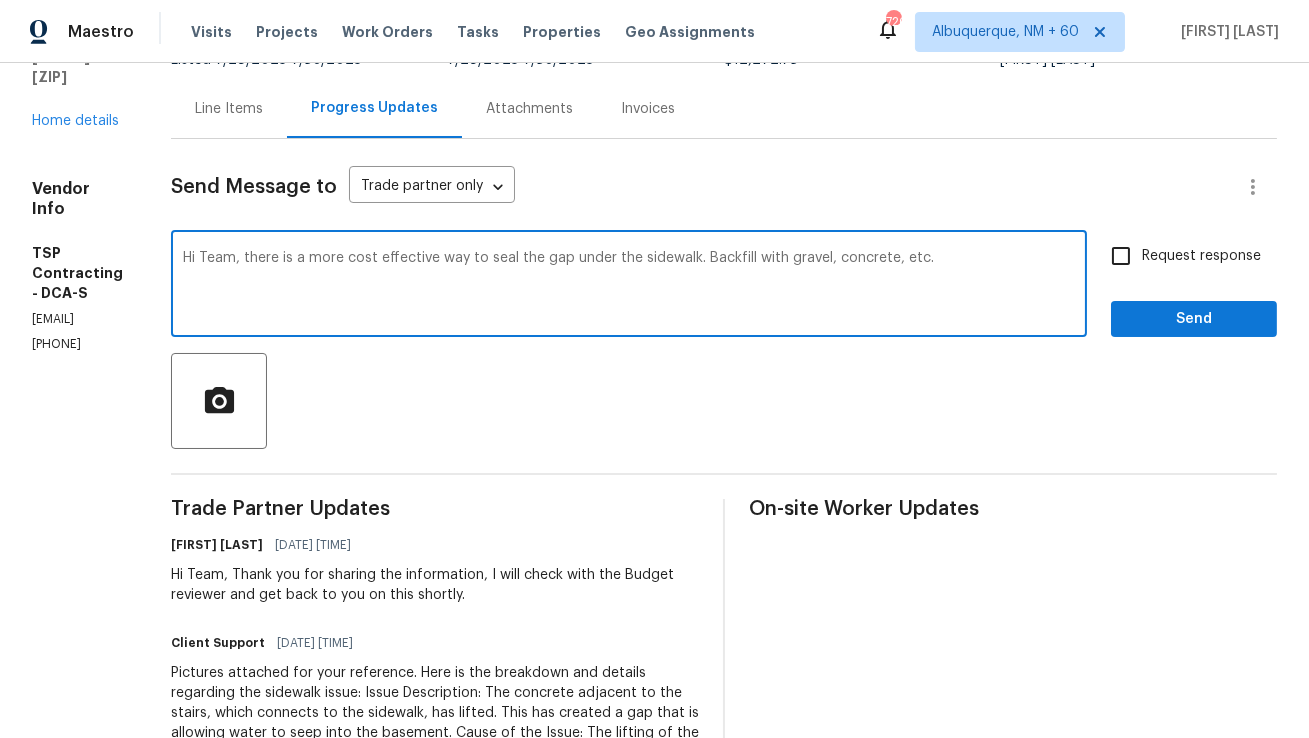 click on "Hi Team, there is a more cost effective way to seal the gap under the sidewalk. Backfill with gravel, concrete, etc." at bounding box center (629, 286) 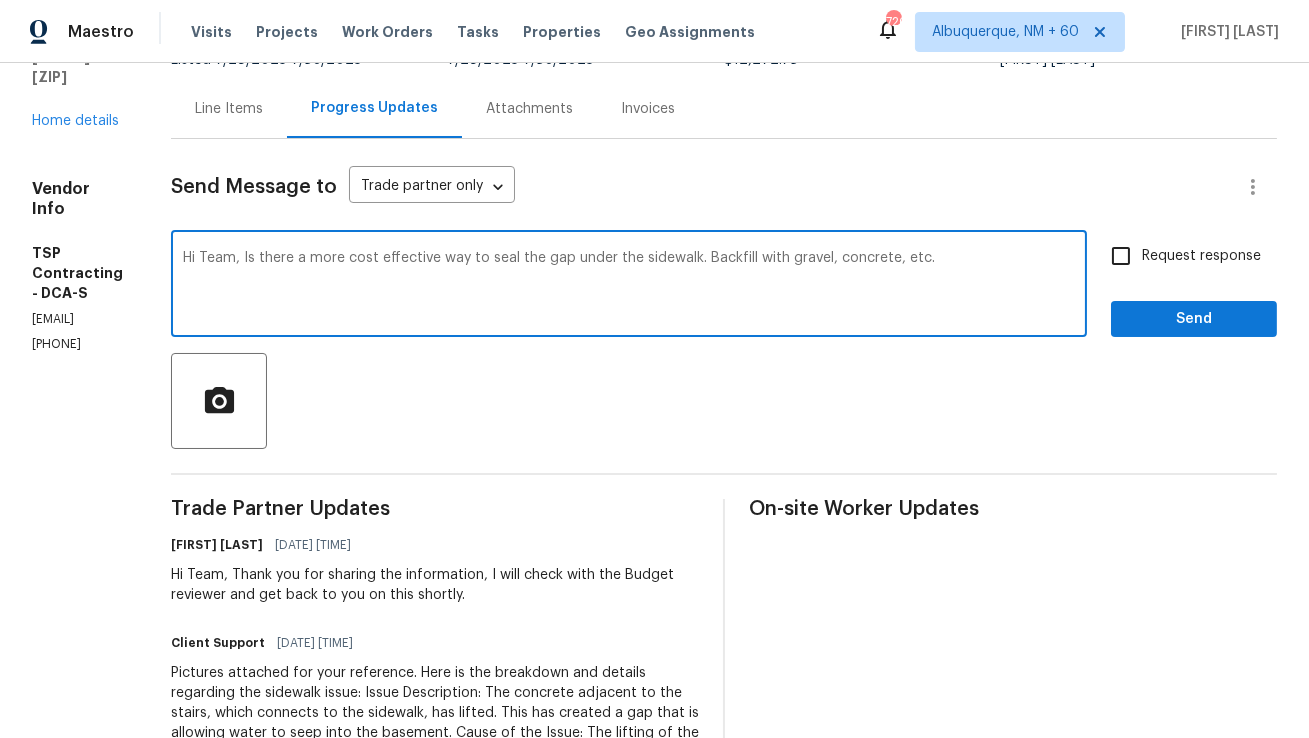 click on "Hi Team, Is there a more cost effective way to seal the gap under the sidewalk. Backfill with gravel, concrete, etc." at bounding box center (629, 286) 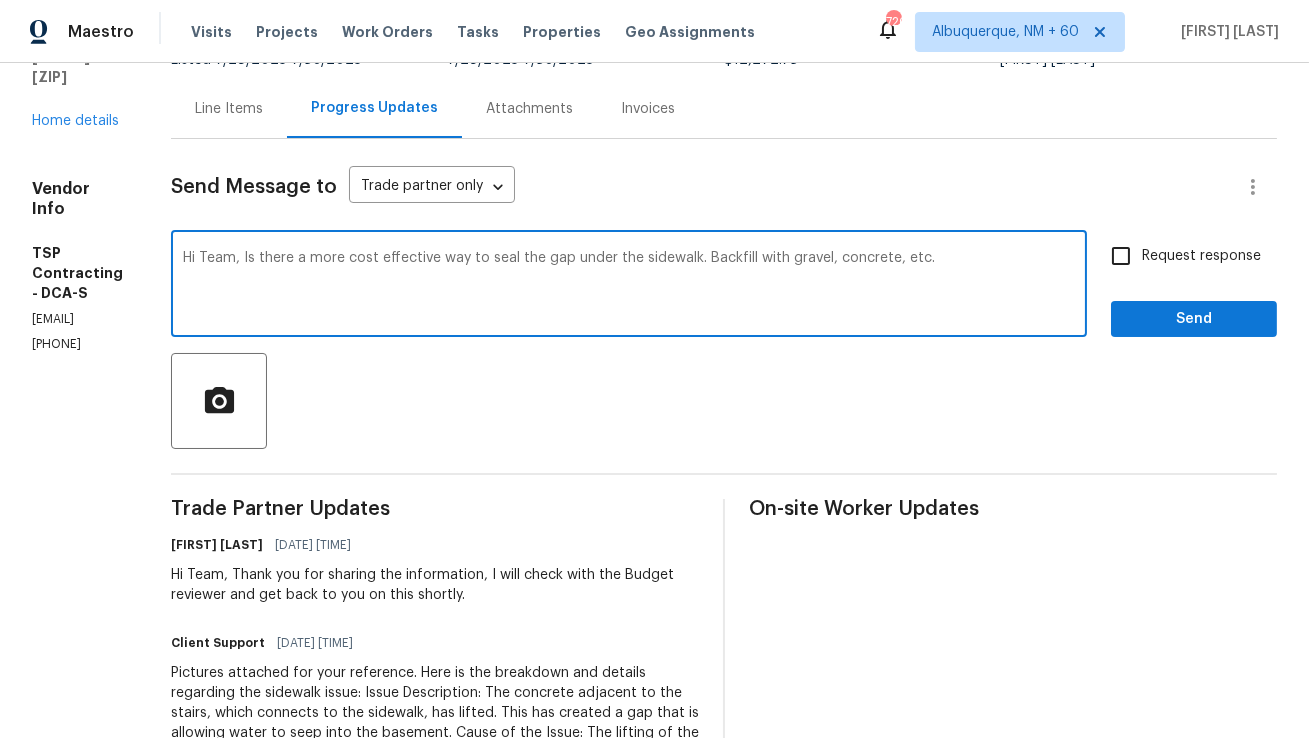 paste on "Is there a more cost-effective way to seal the gap under the sidewalk? I’d appreciate any input on whether backfilling with gravel, concrete, or another material would be most efficient in terms of both cost and durability" 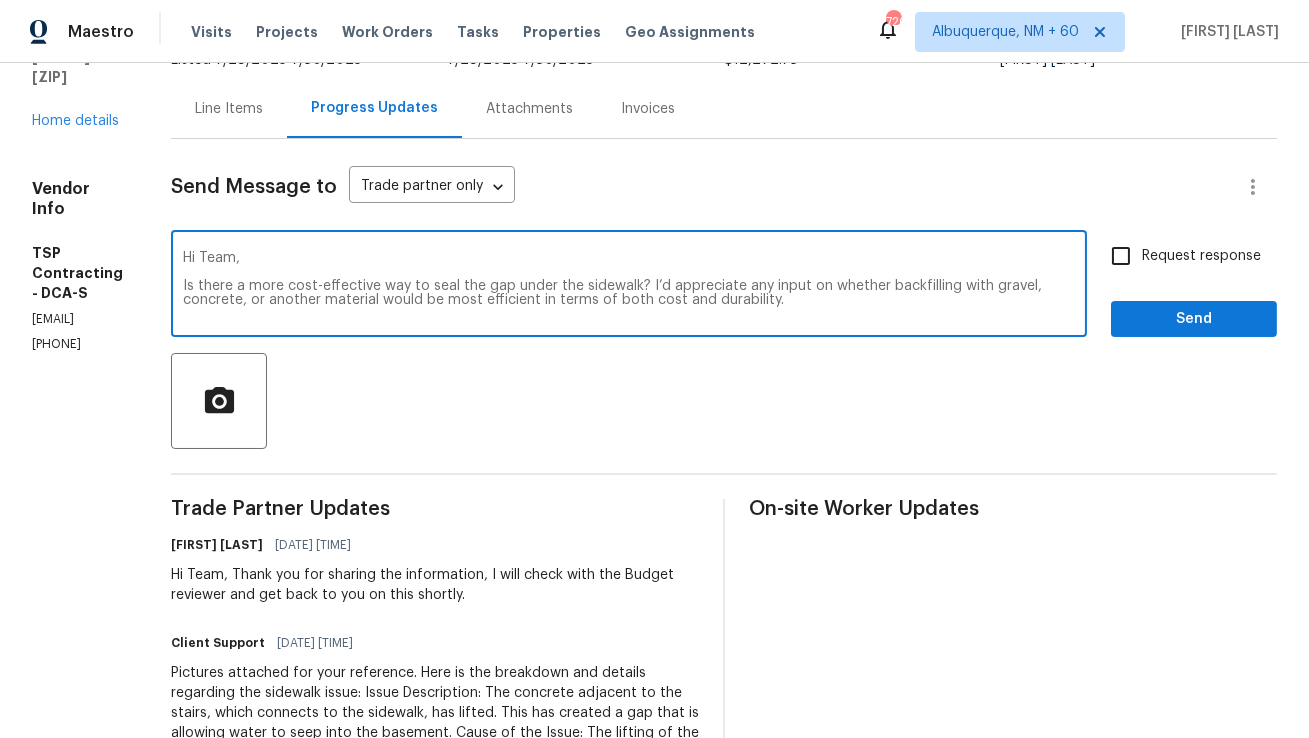 type on "Hi Team,
Is there a more cost-effective way to seal the gap under the sidewalk? I’d appreciate any input on whether backfilling with gravel, concrete, or another material would be most efficient in terms of both cost and durability." 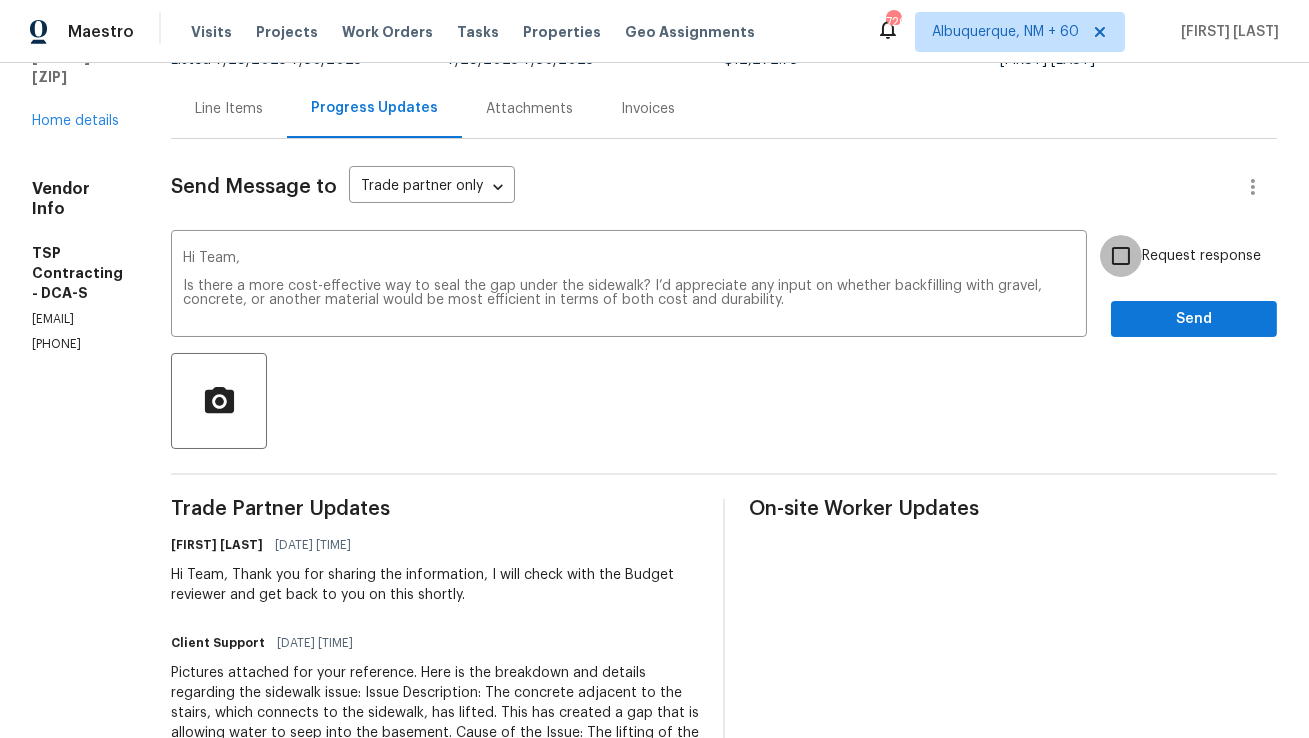 click on "Request response" at bounding box center (1121, 256) 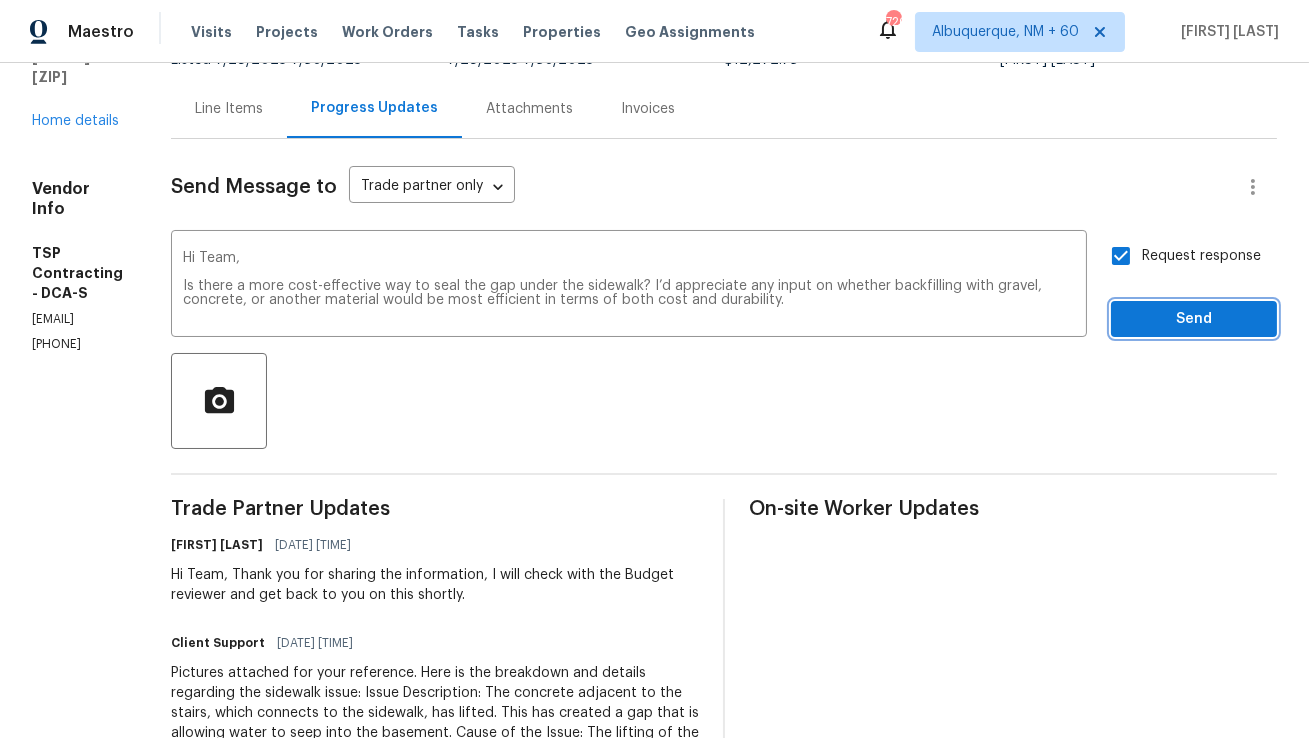 click on "Send" at bounding box center [1194, 319] 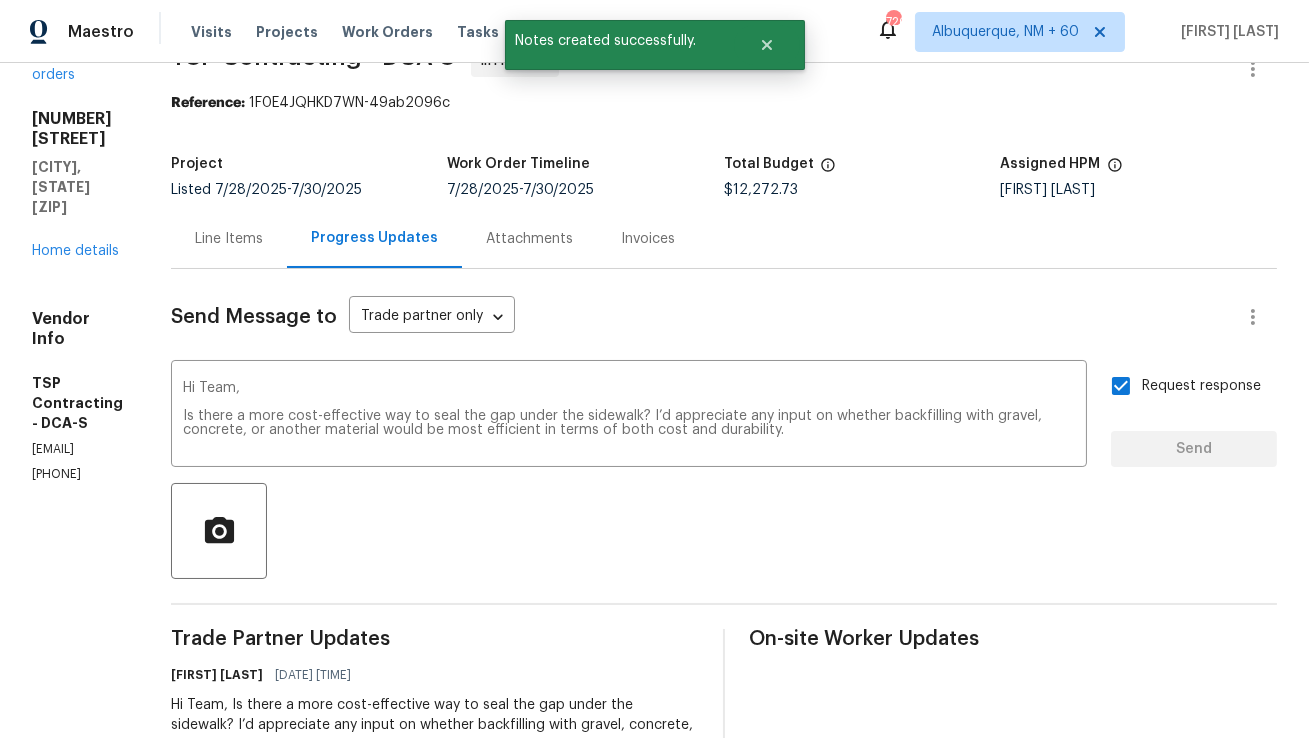 scroll, scrollTop: 0, scrollLeft: 0, axis: both 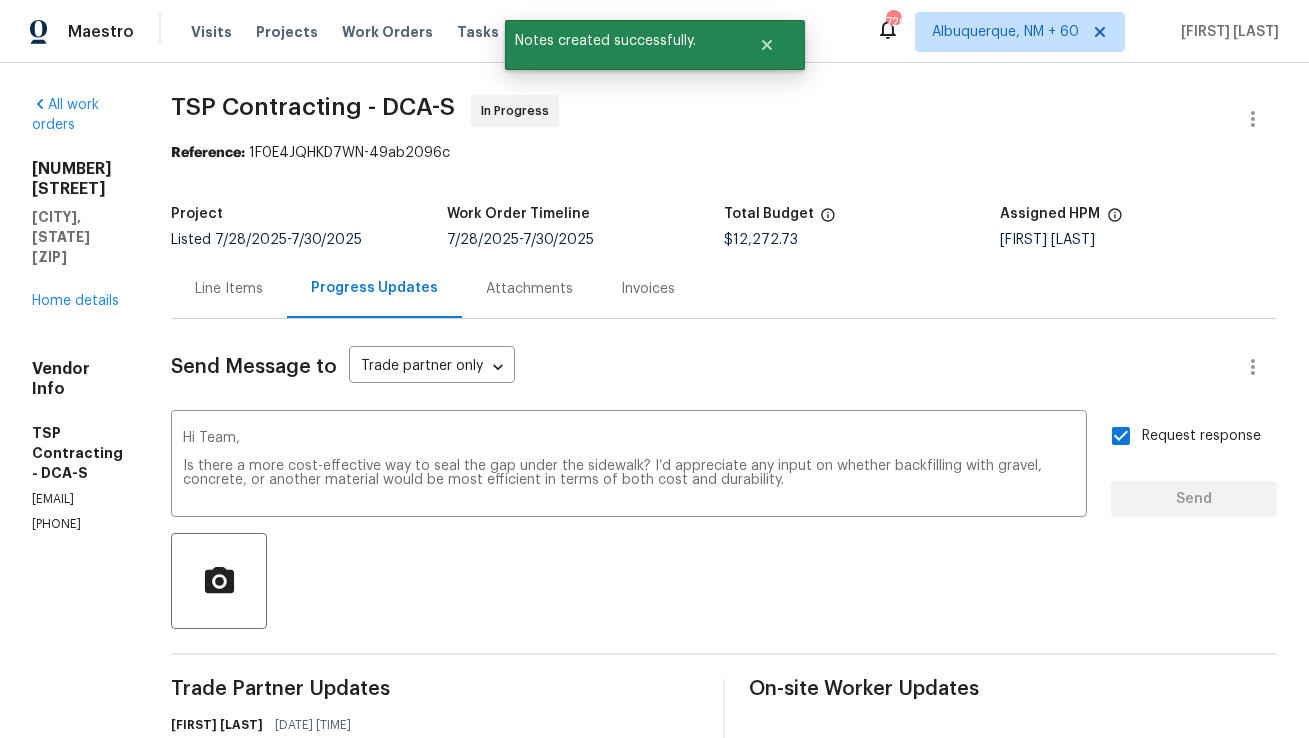 click on "Send Message to Trade partner only Trade partner only ​" at bounding box center (700, 367) 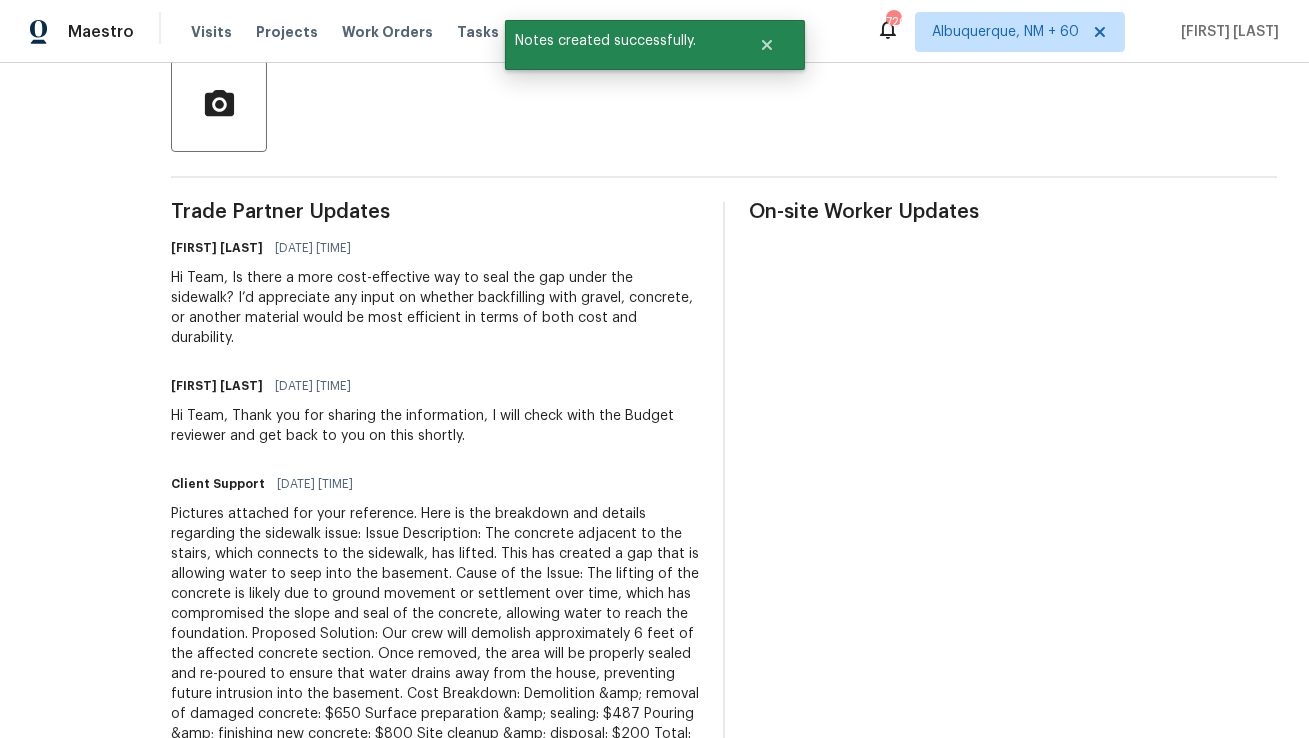 scroll, scrollTop: 0, scrollLeft: 0, axis: both 